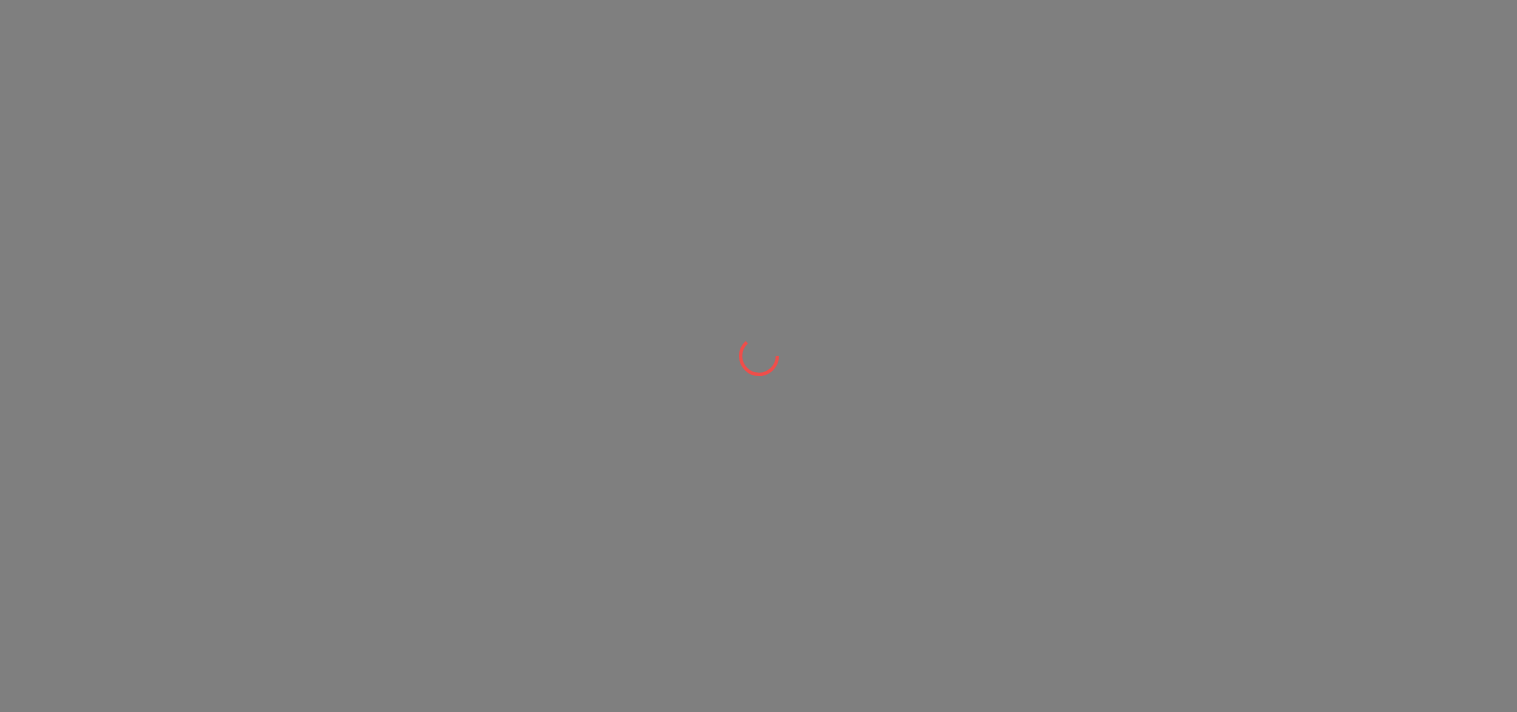 scroll, scrollTop: 0, scrollLeft: 0, axis: both 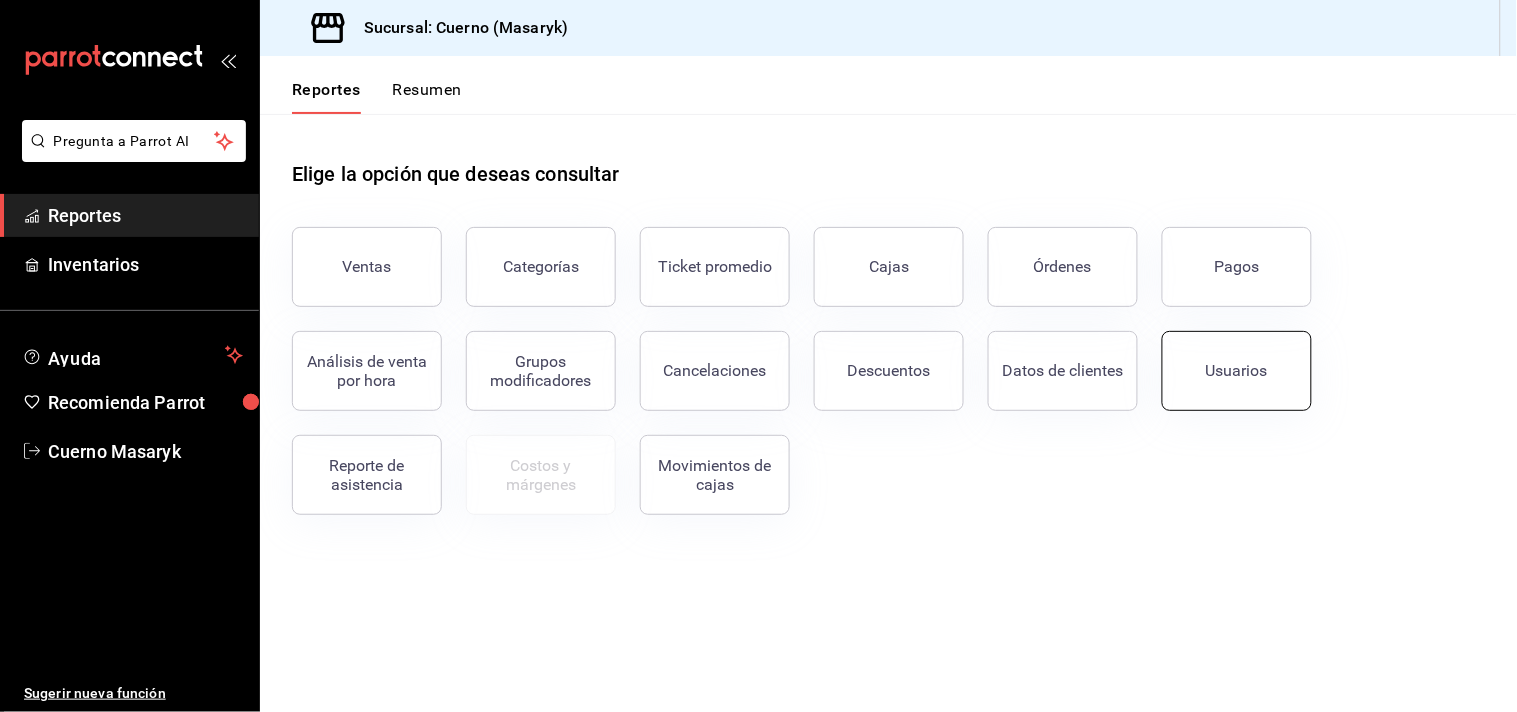 click on "Usuarios" at bounding box center [1237, 370] 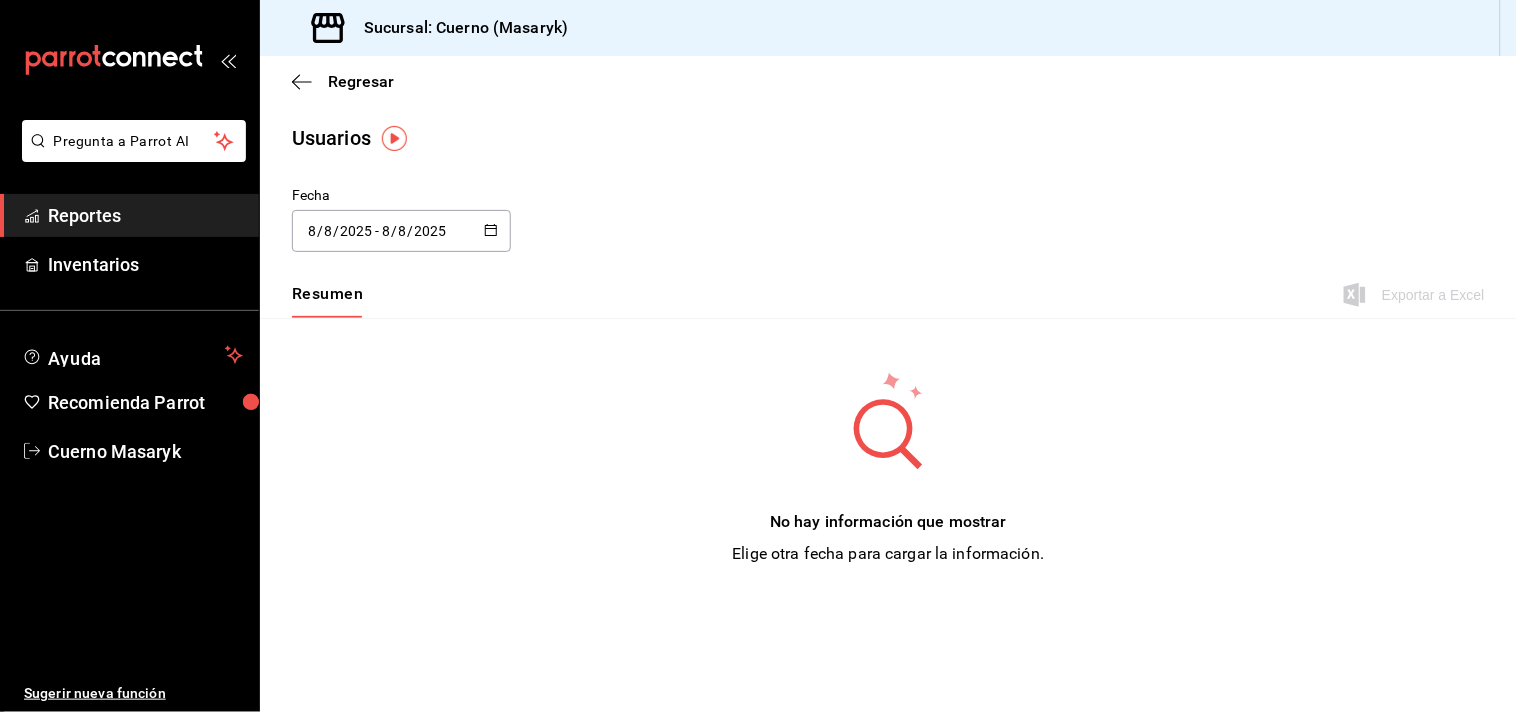 click 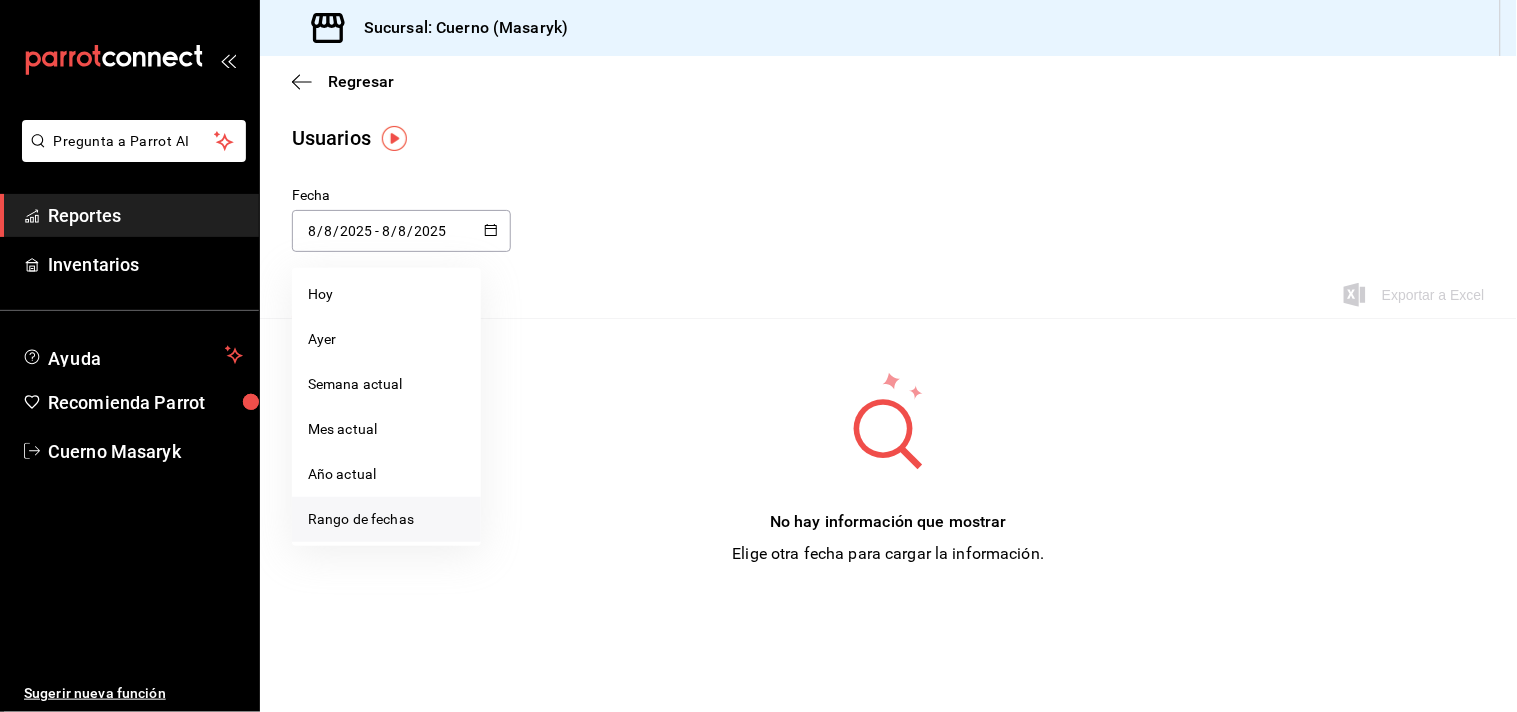 click on "Rango de fechas" at bounding box center [386, 519] 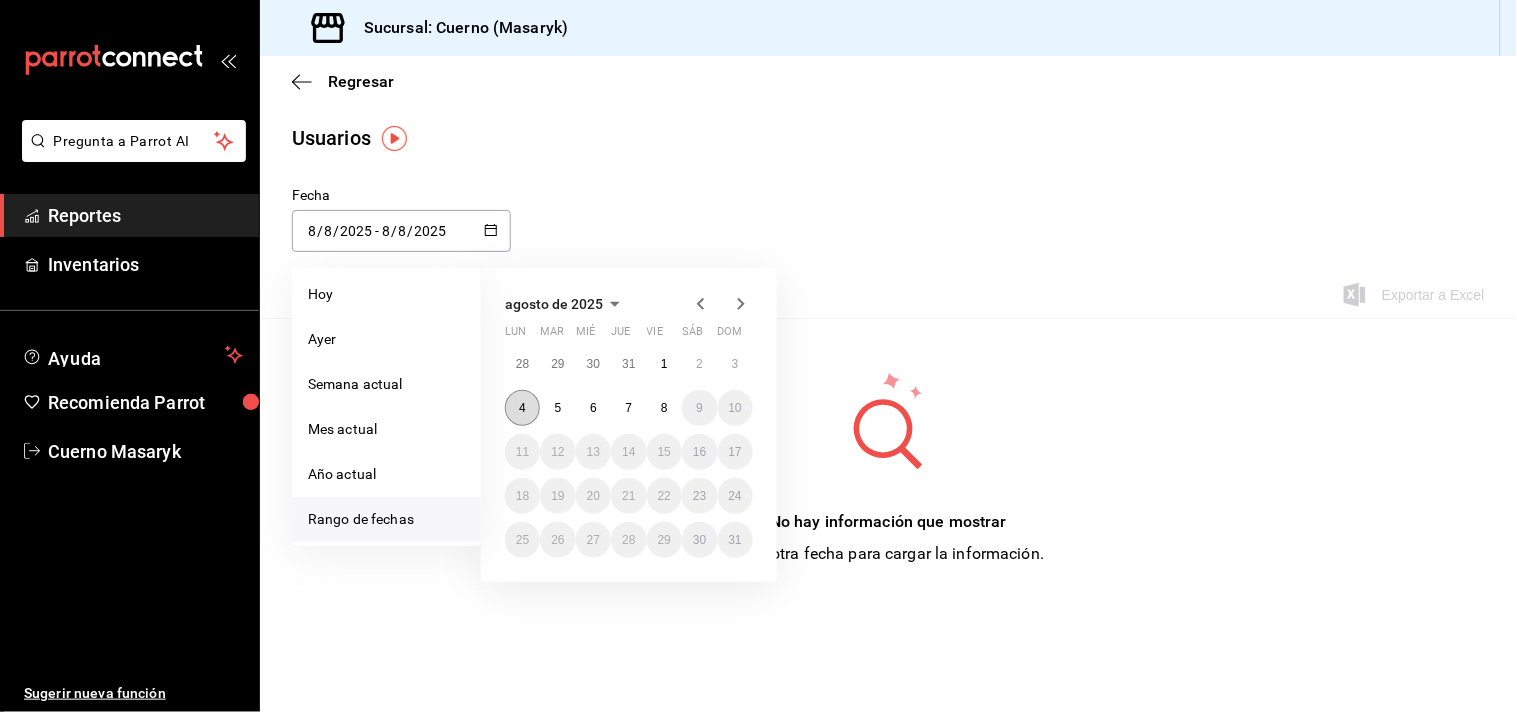 click on "4" at bounding box center [522, 408] 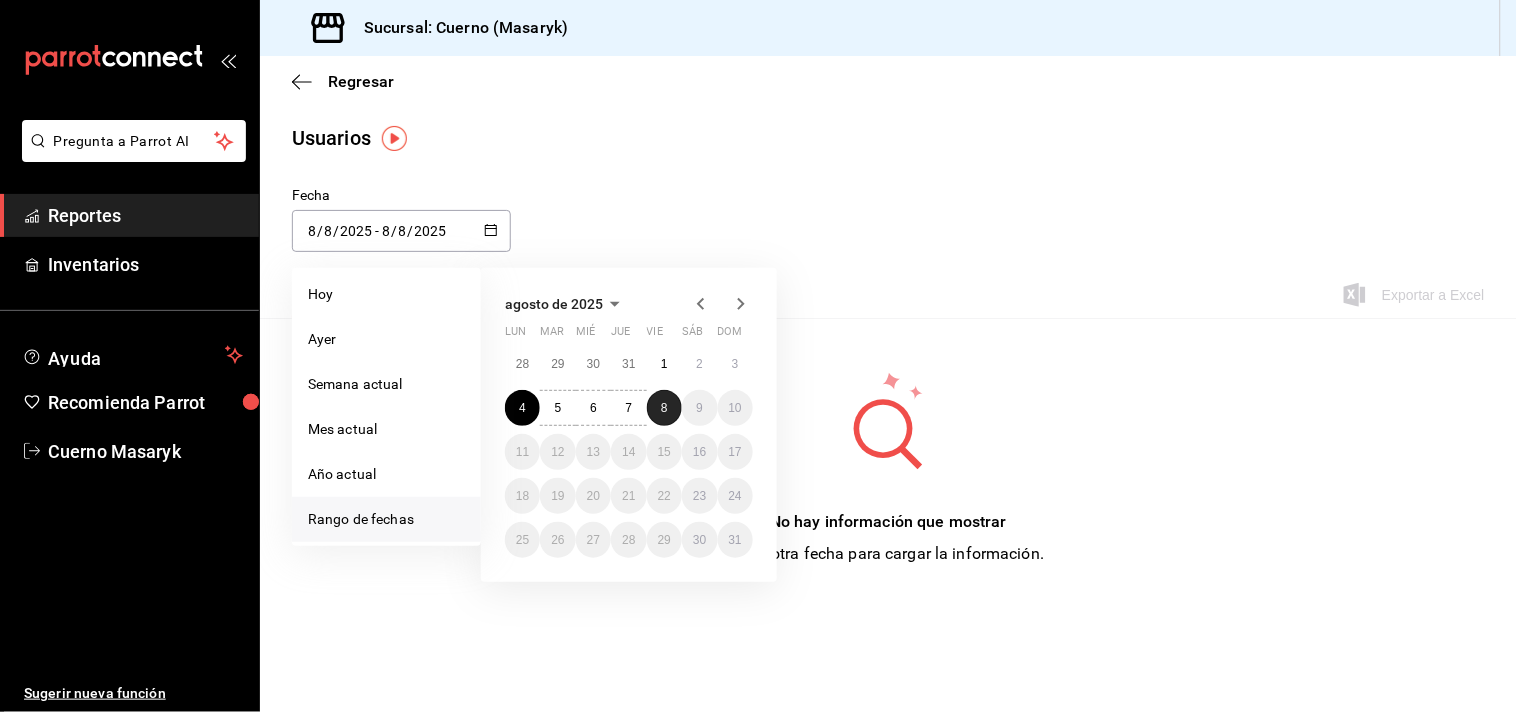 click on "8" at bounding box center (664, 408) 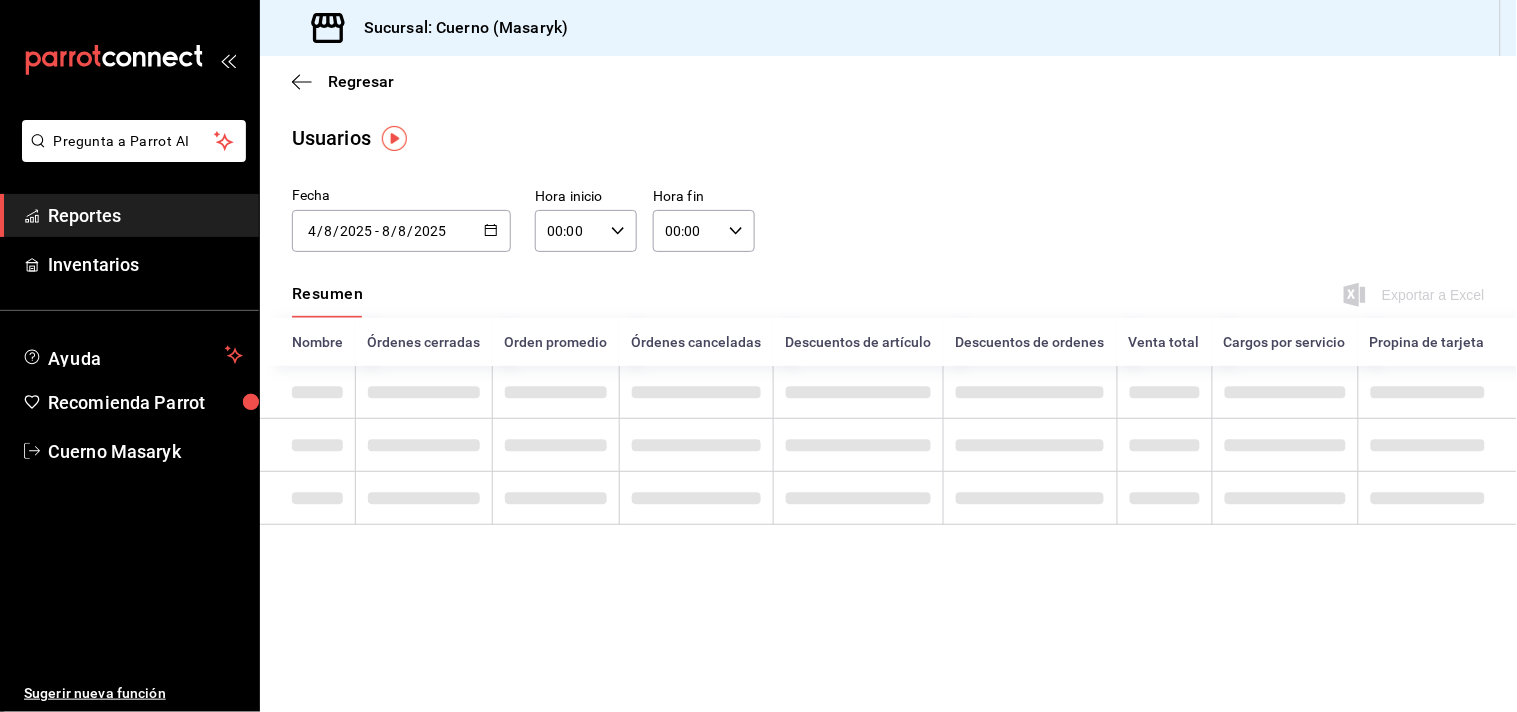 click on "00:00 Hora inicio" at bounding box center [586, 231] 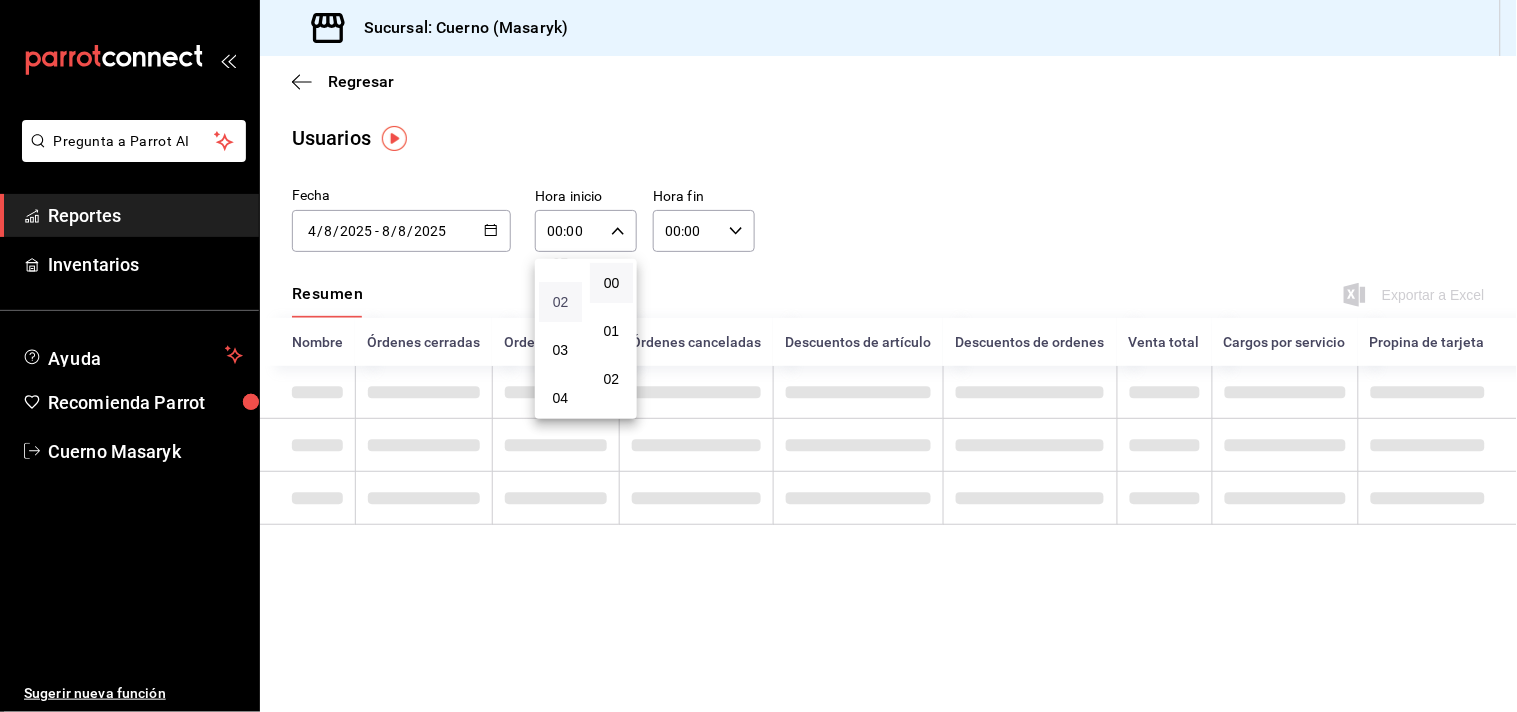 scroll, scrollTop: 111, scrollLeft: 0, axis: vertical 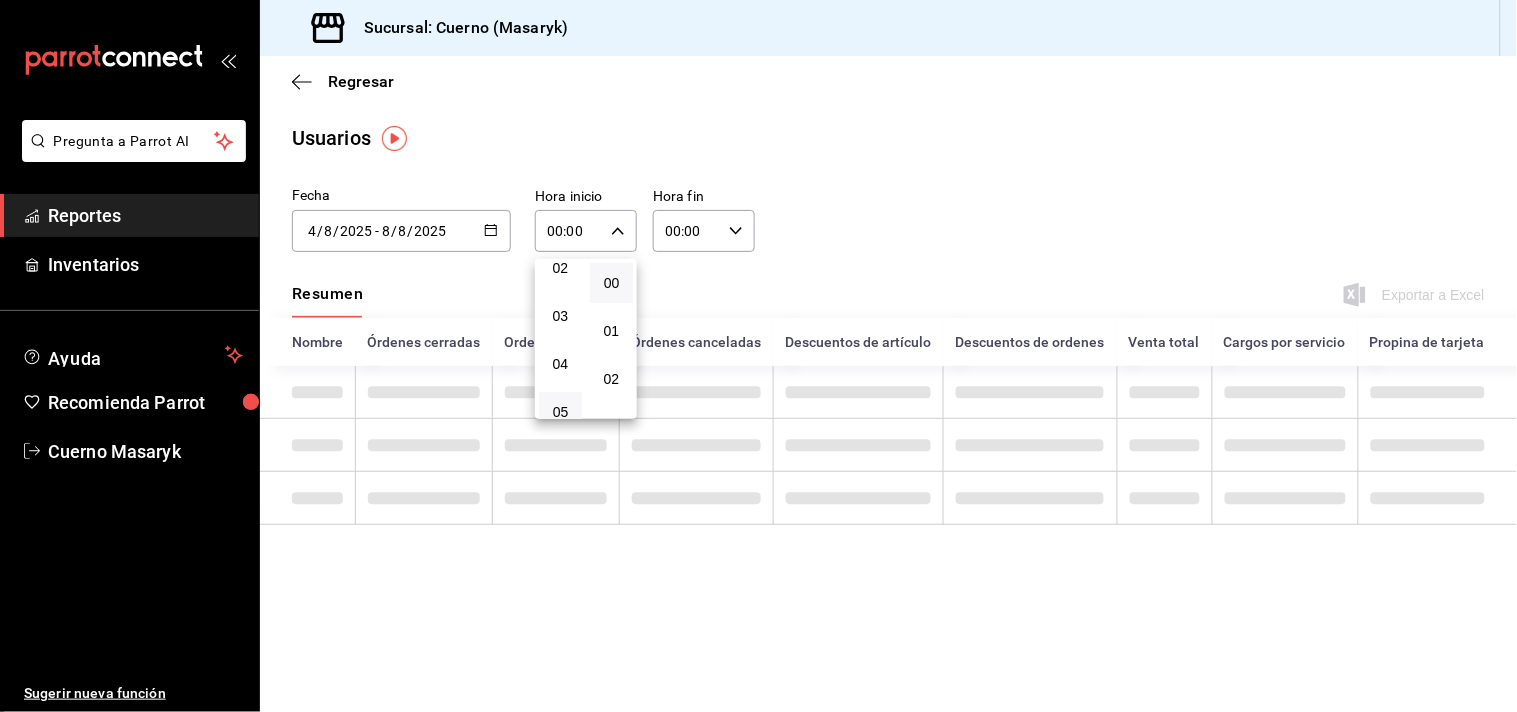 click on "05" at bounding box center (560, 412) 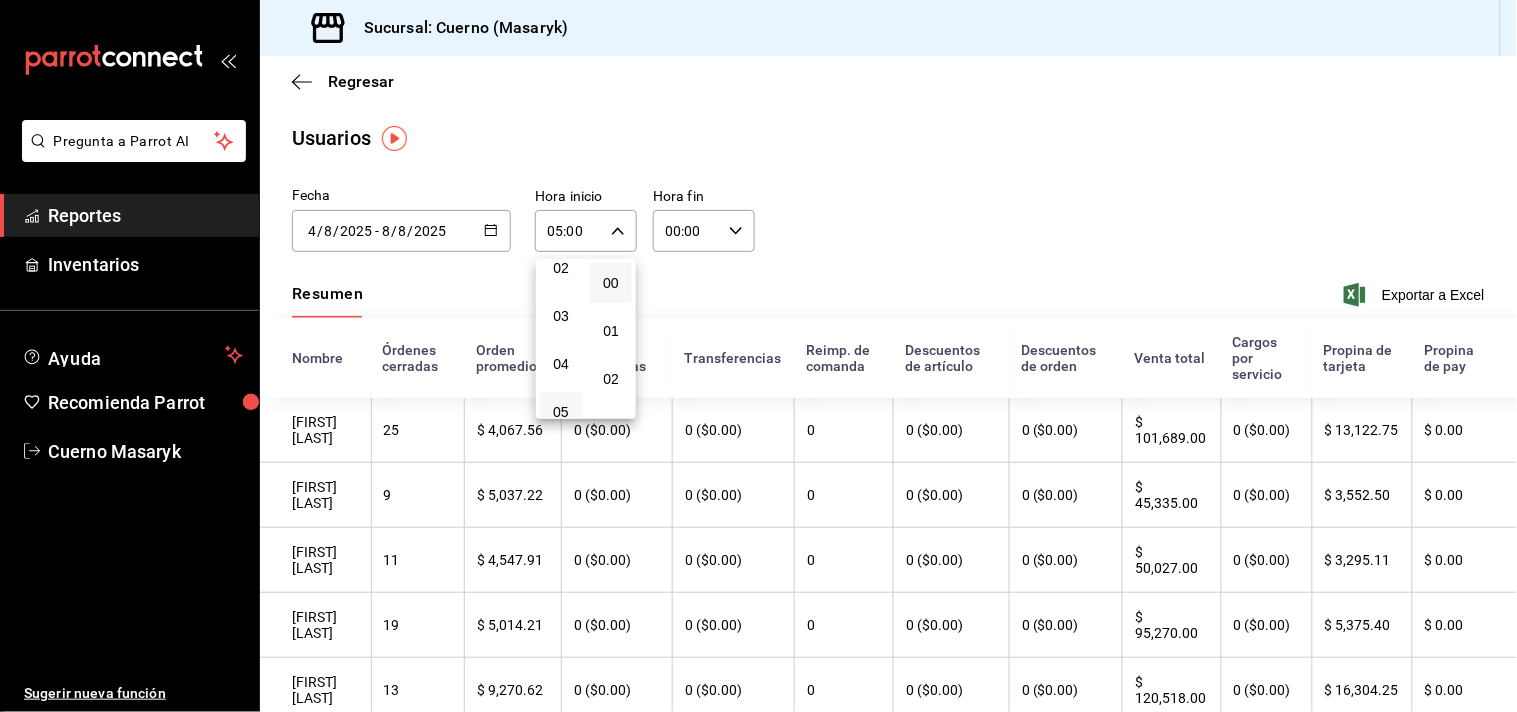click at bounding box center [758, 356] 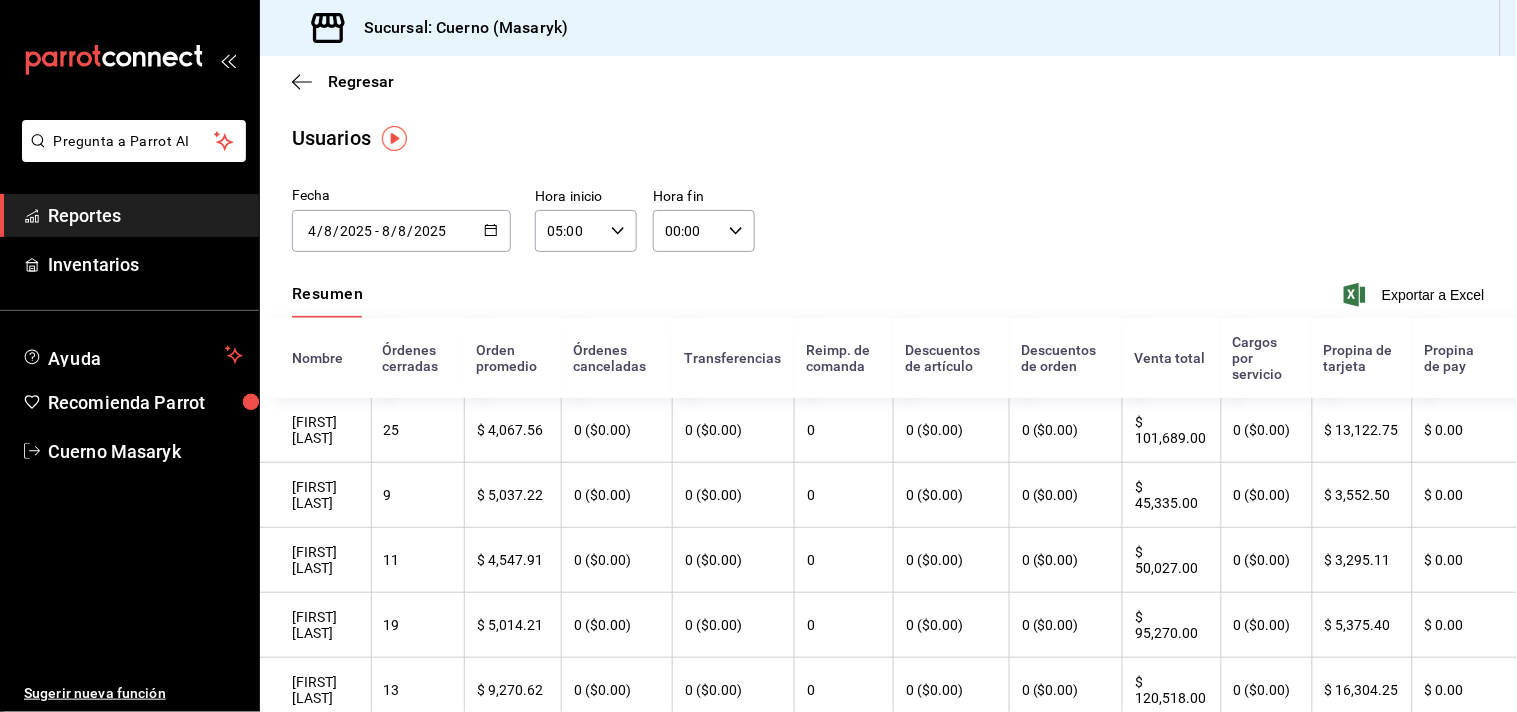click 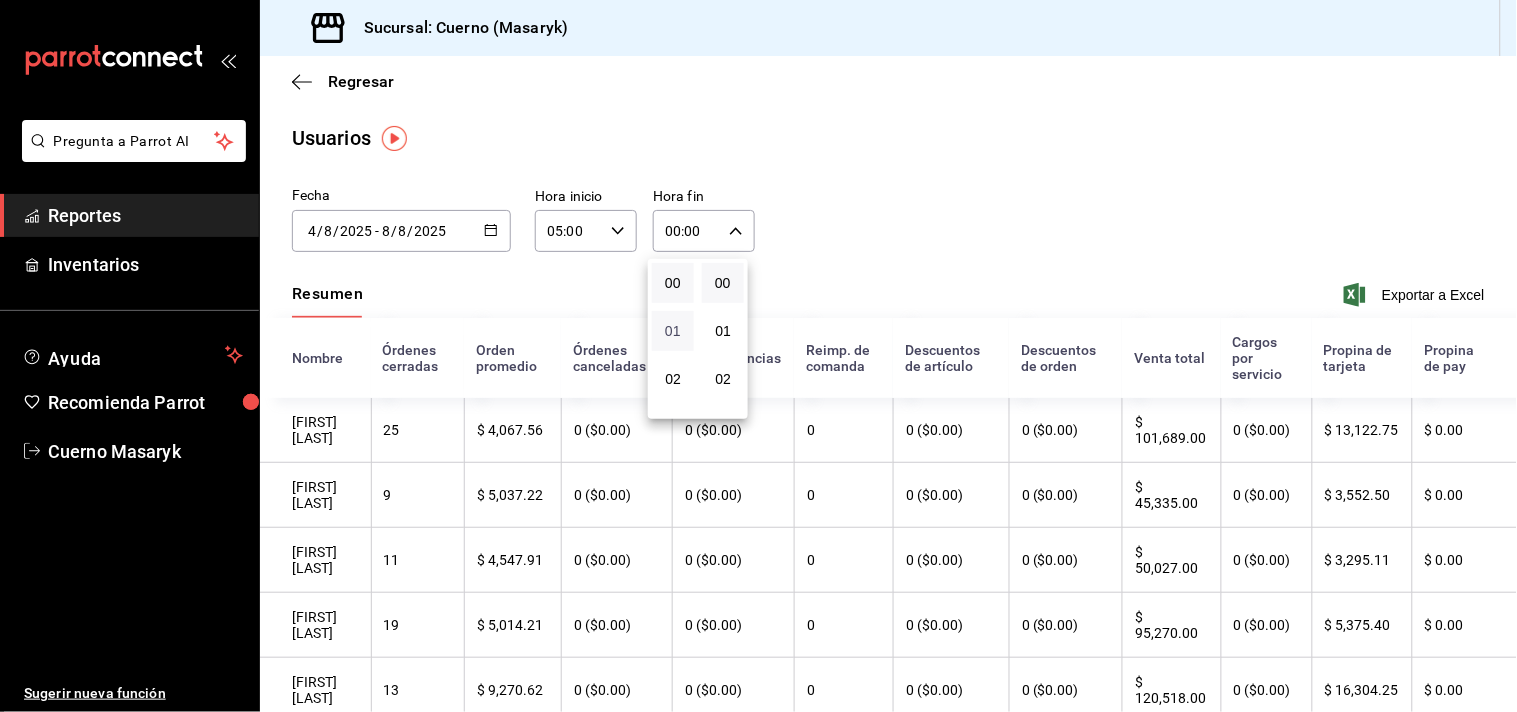 scroll, scrollTop: 111, scrollLeft: 0, axis: vertical 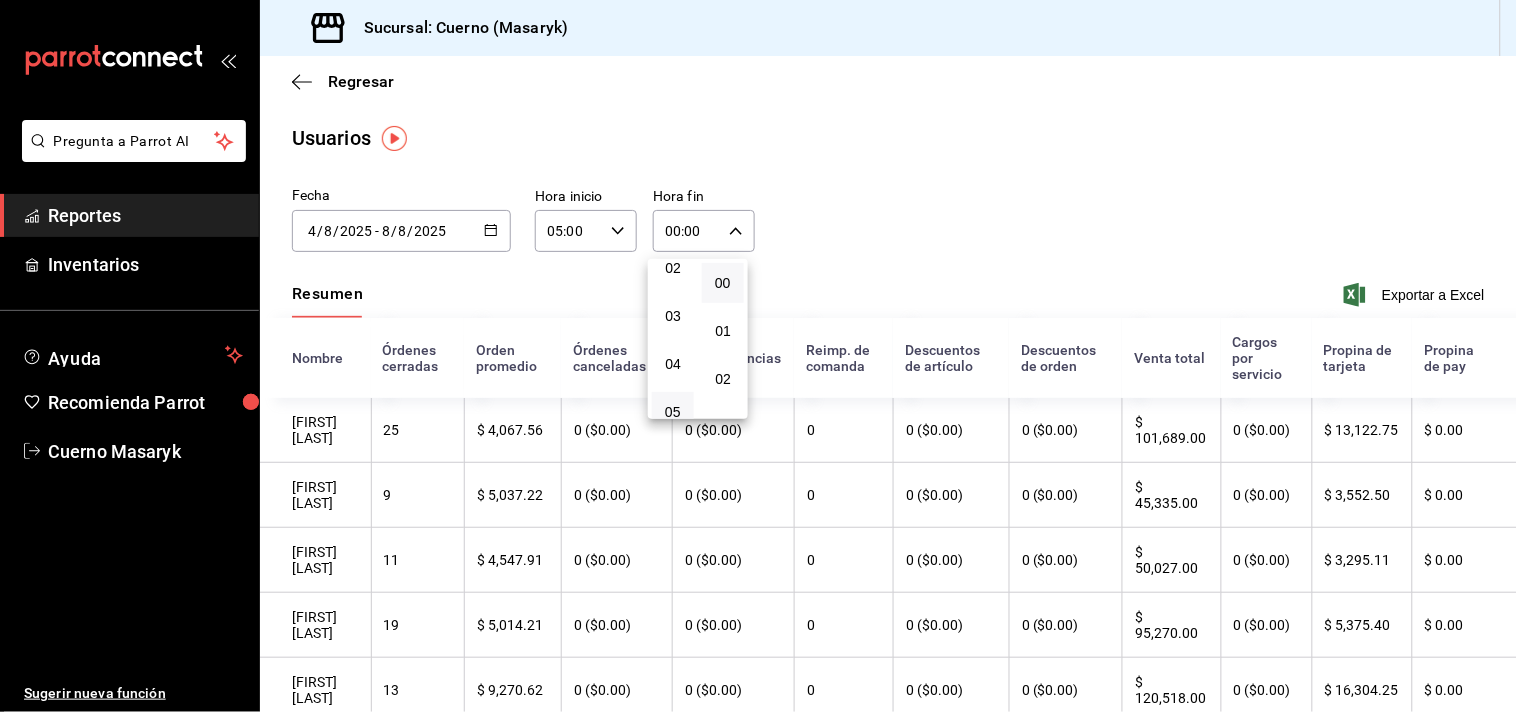 click on "05" at bounding box center [673, 412] 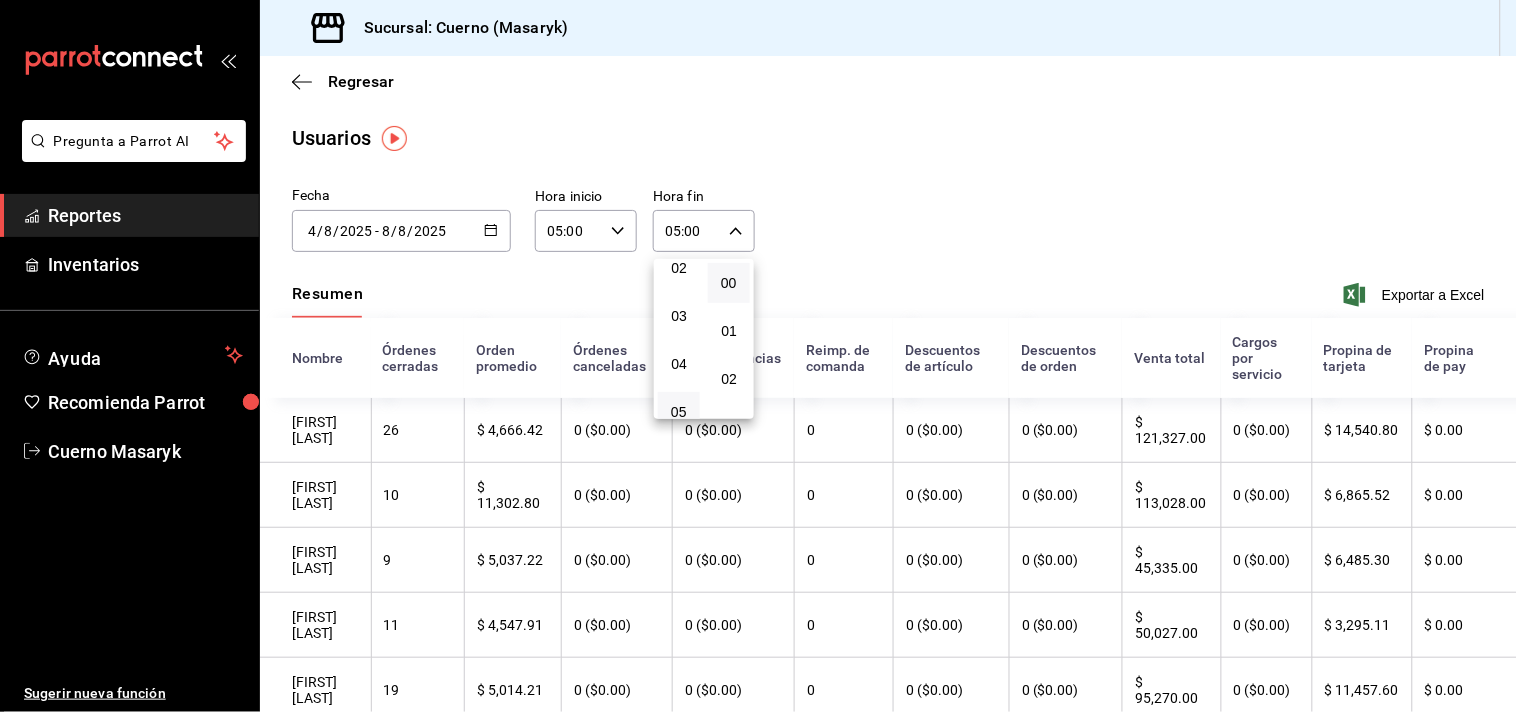 click at bounding box center (758, 356) 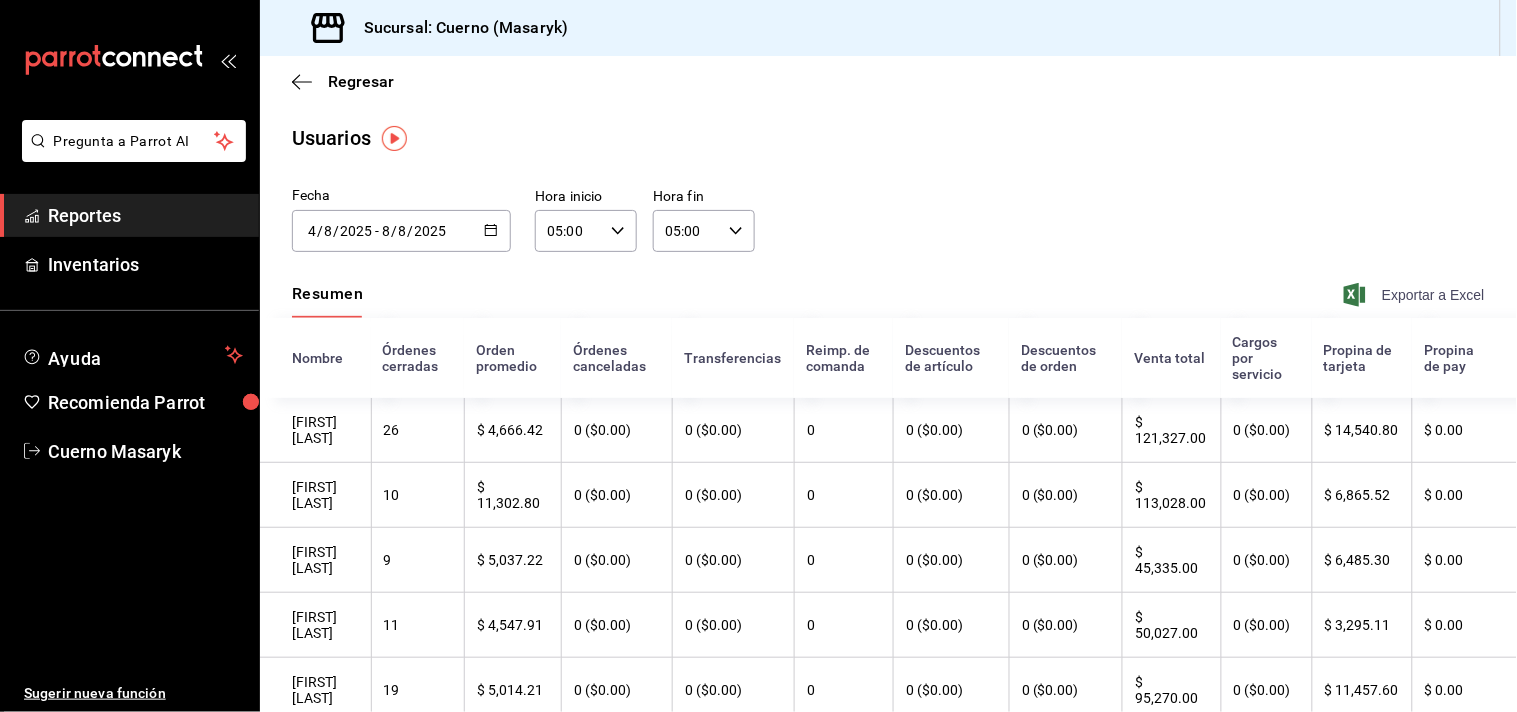 click on "Exportar a Excel" at bounding box center (1416, 295) 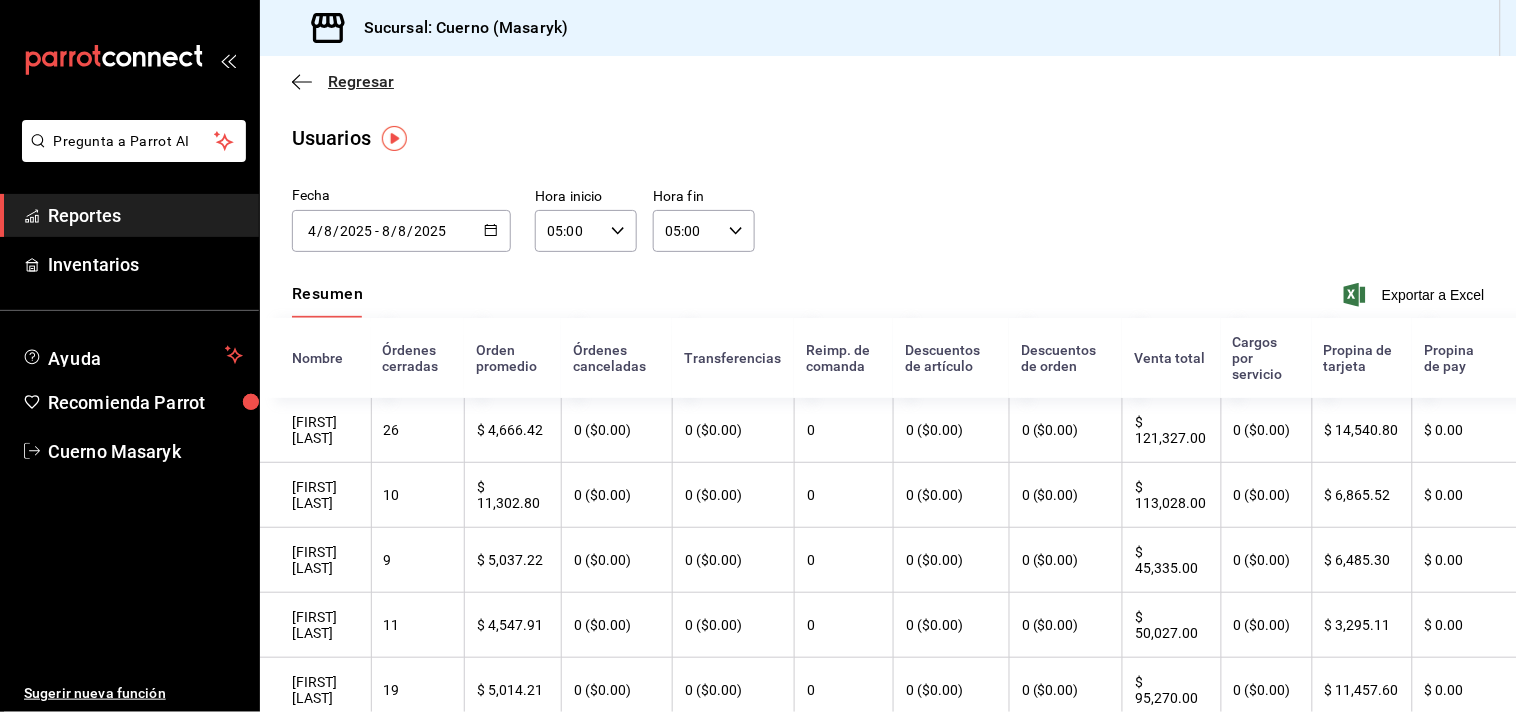 click on "Regresar" at bounding box center [361, 81] 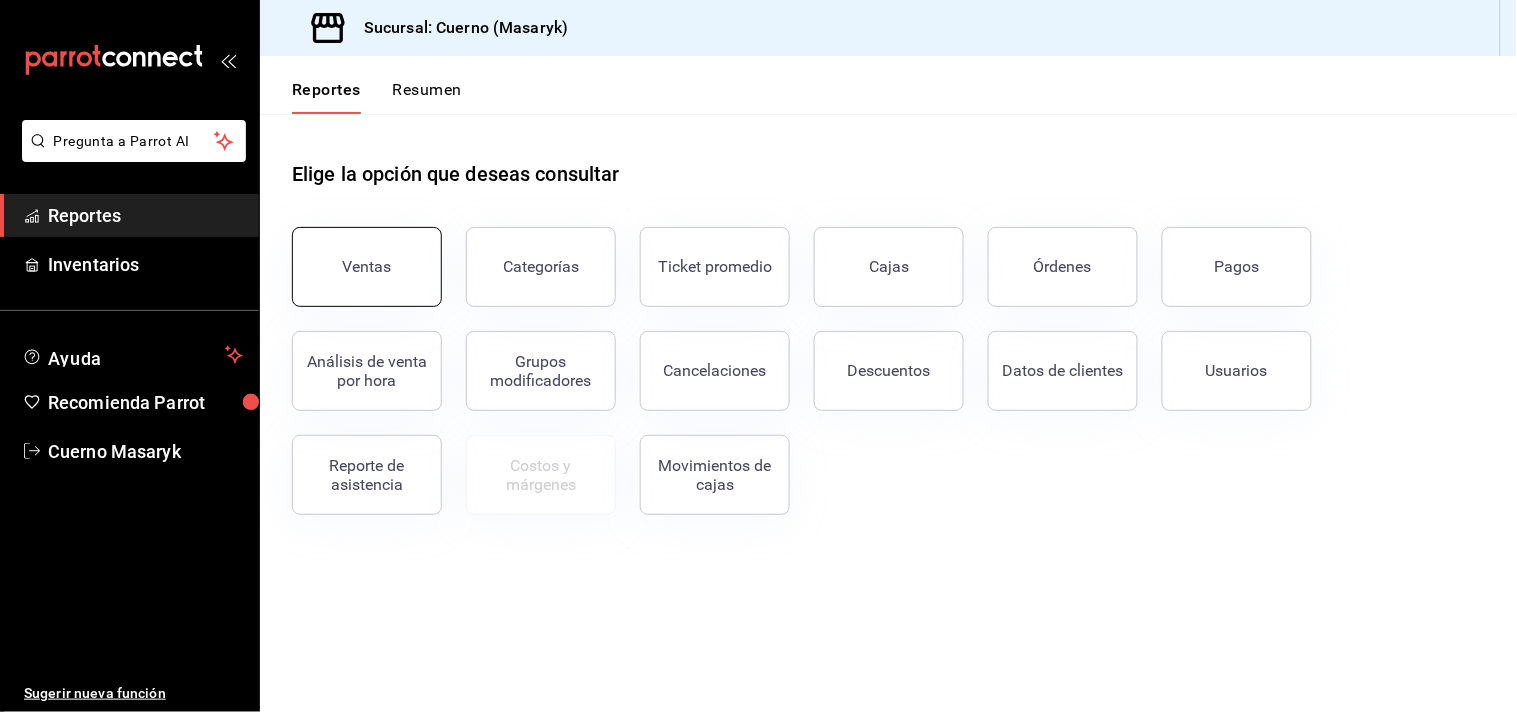 click on "Ventas" at bounding box center [367, 267] 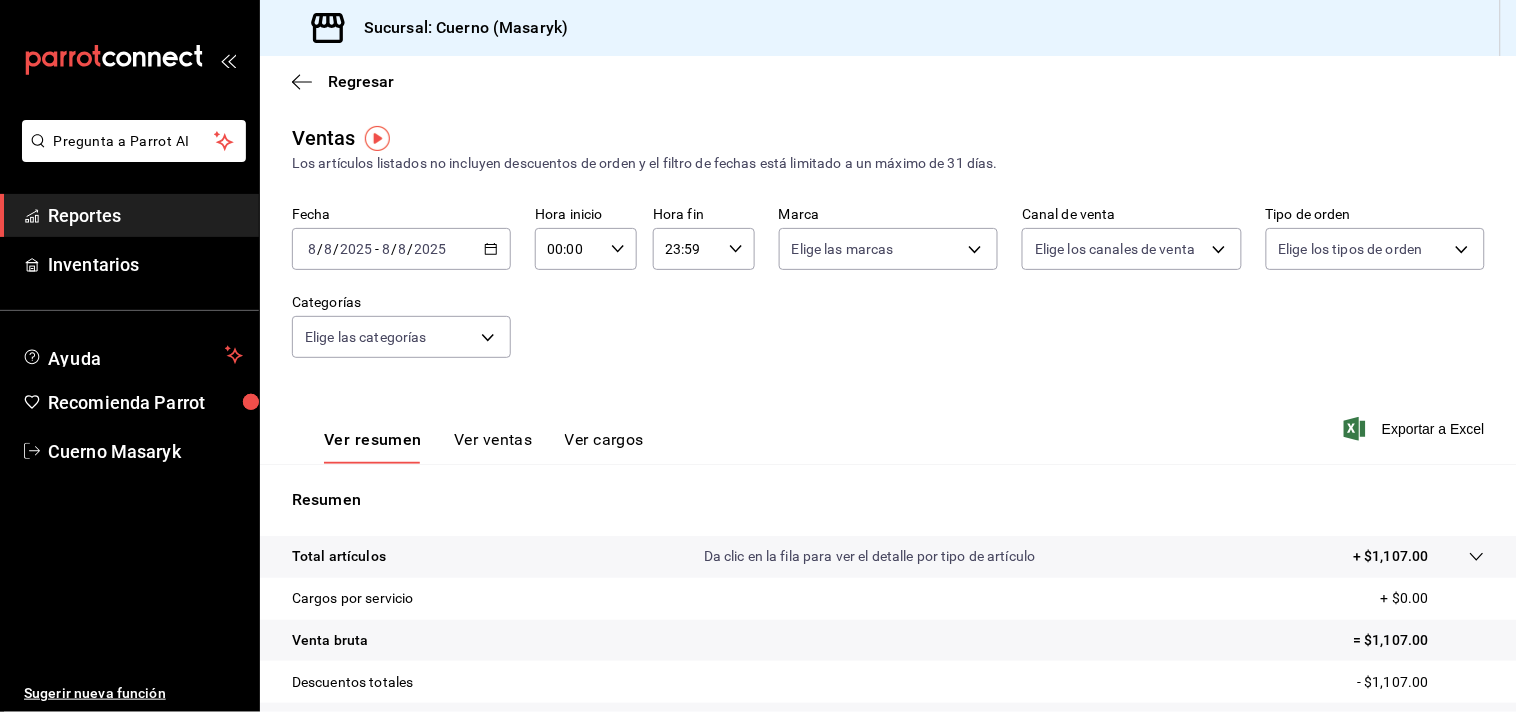 click 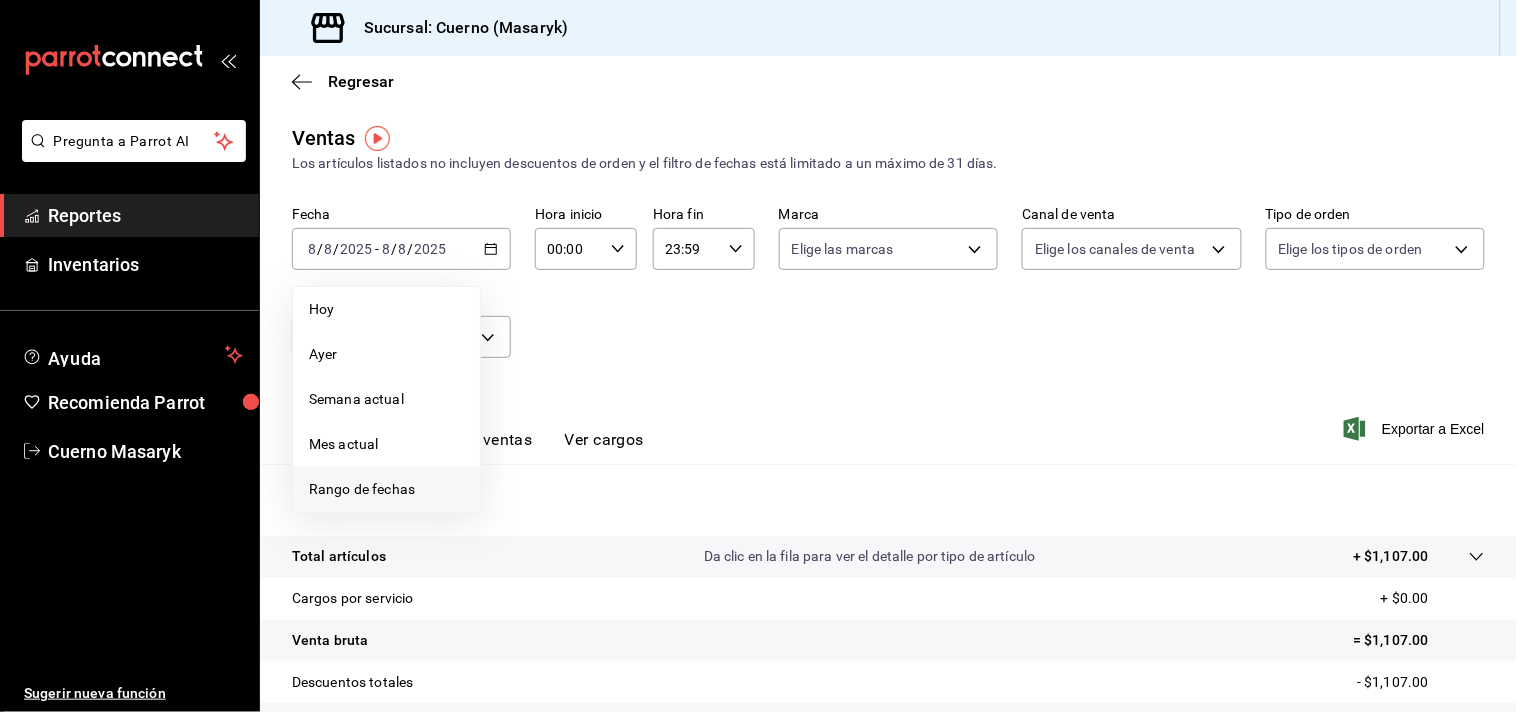 click on "Rango de fechas" at bounding box center [386, 489] 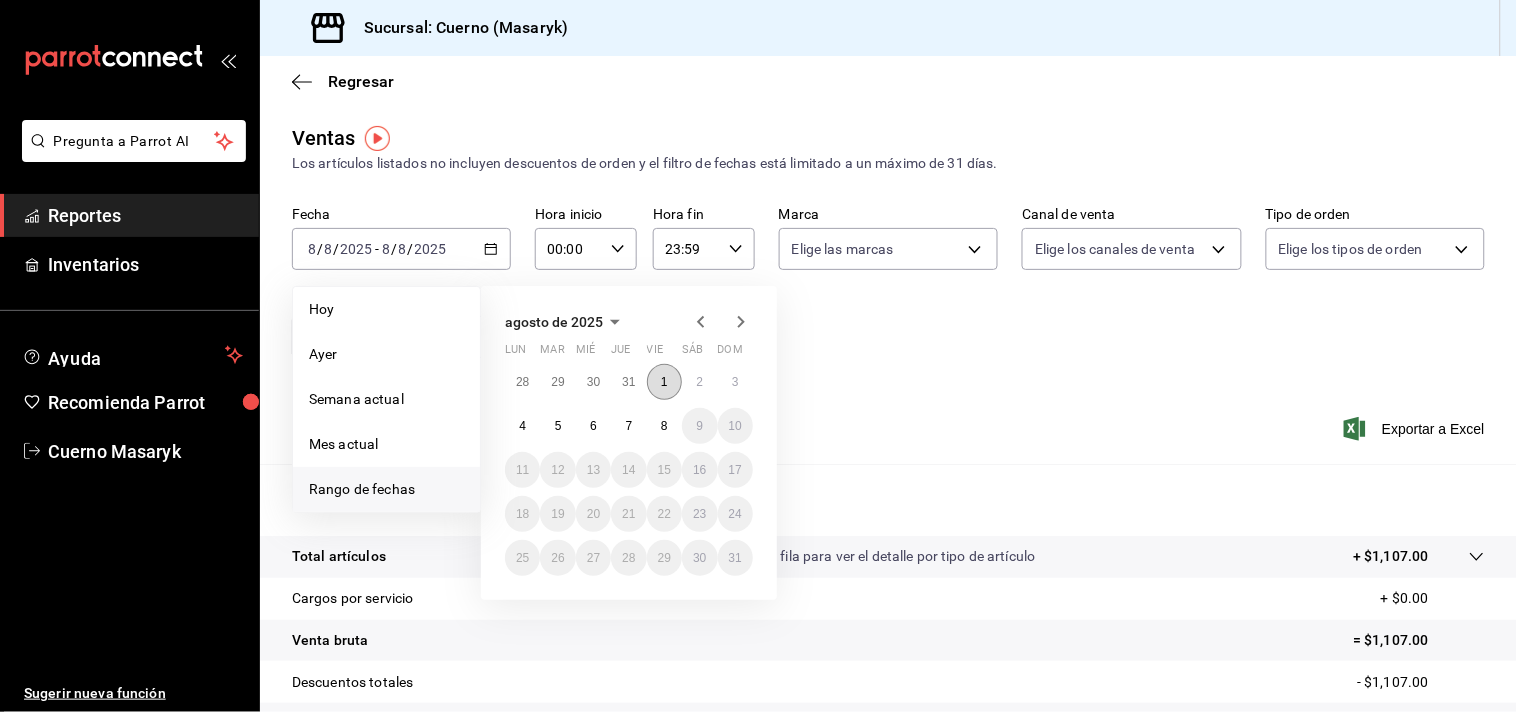 click on "1" at bounding box center [664, 382] 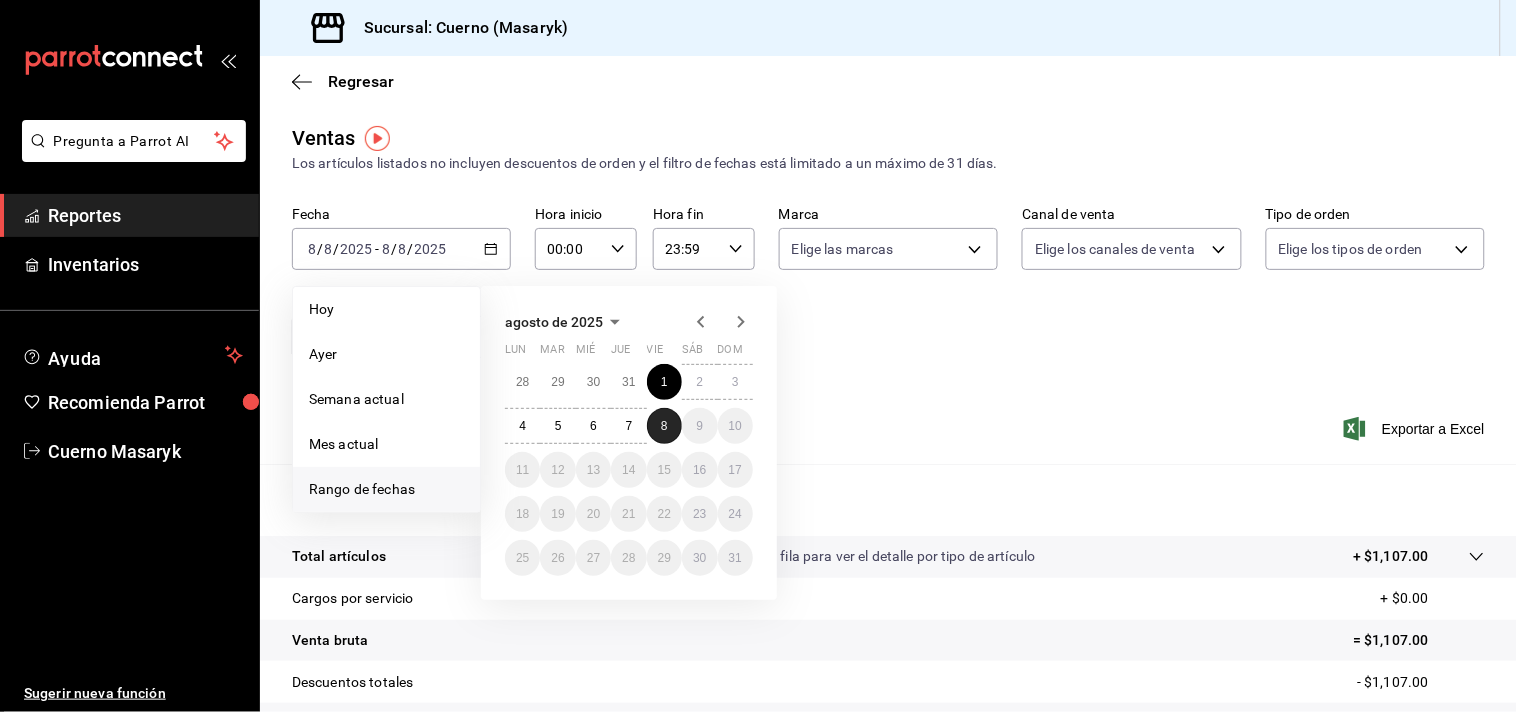 click on "8" at bounding box center [664, 426] 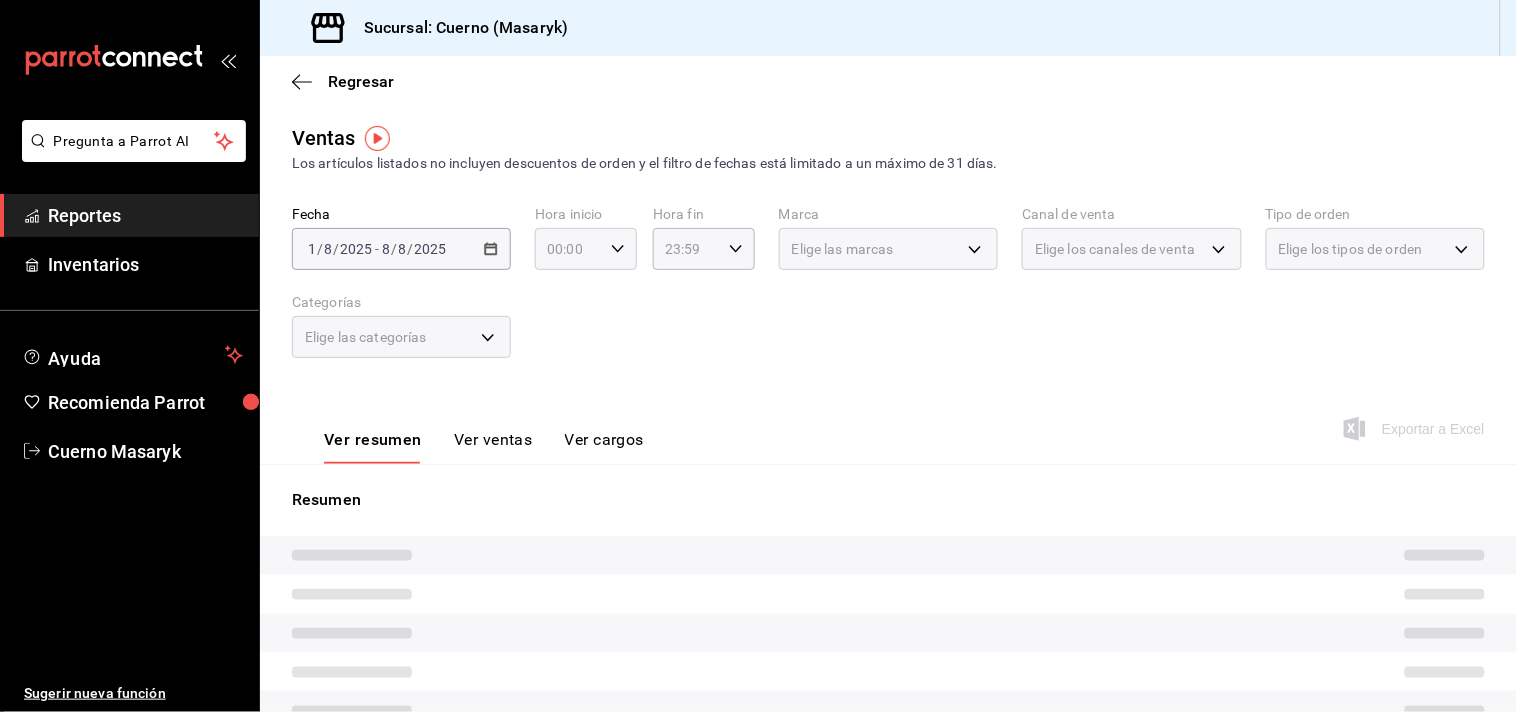 click 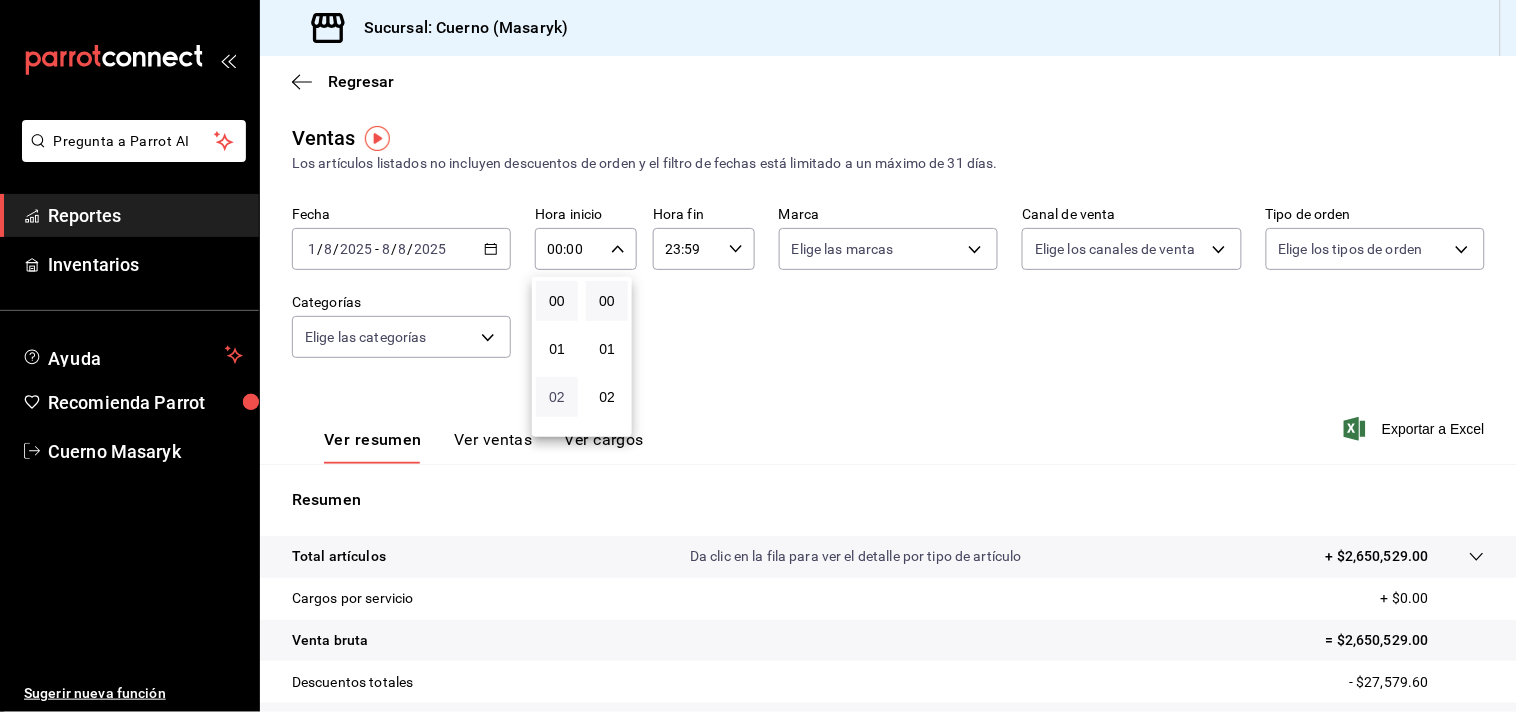 scroll, scrollTop: 111, scrollLeft: 0, axis: vertical 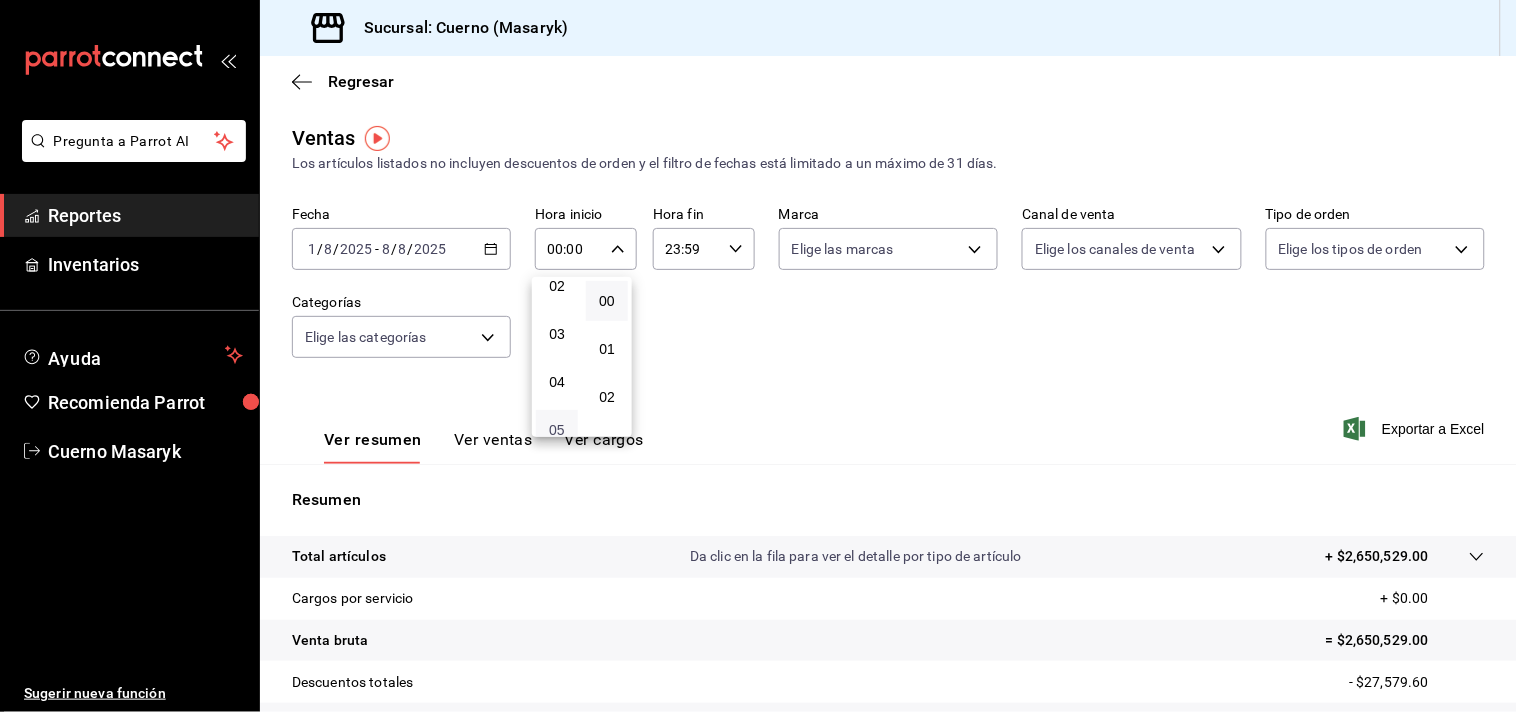 click on "05" at bounding box center [557, 430] 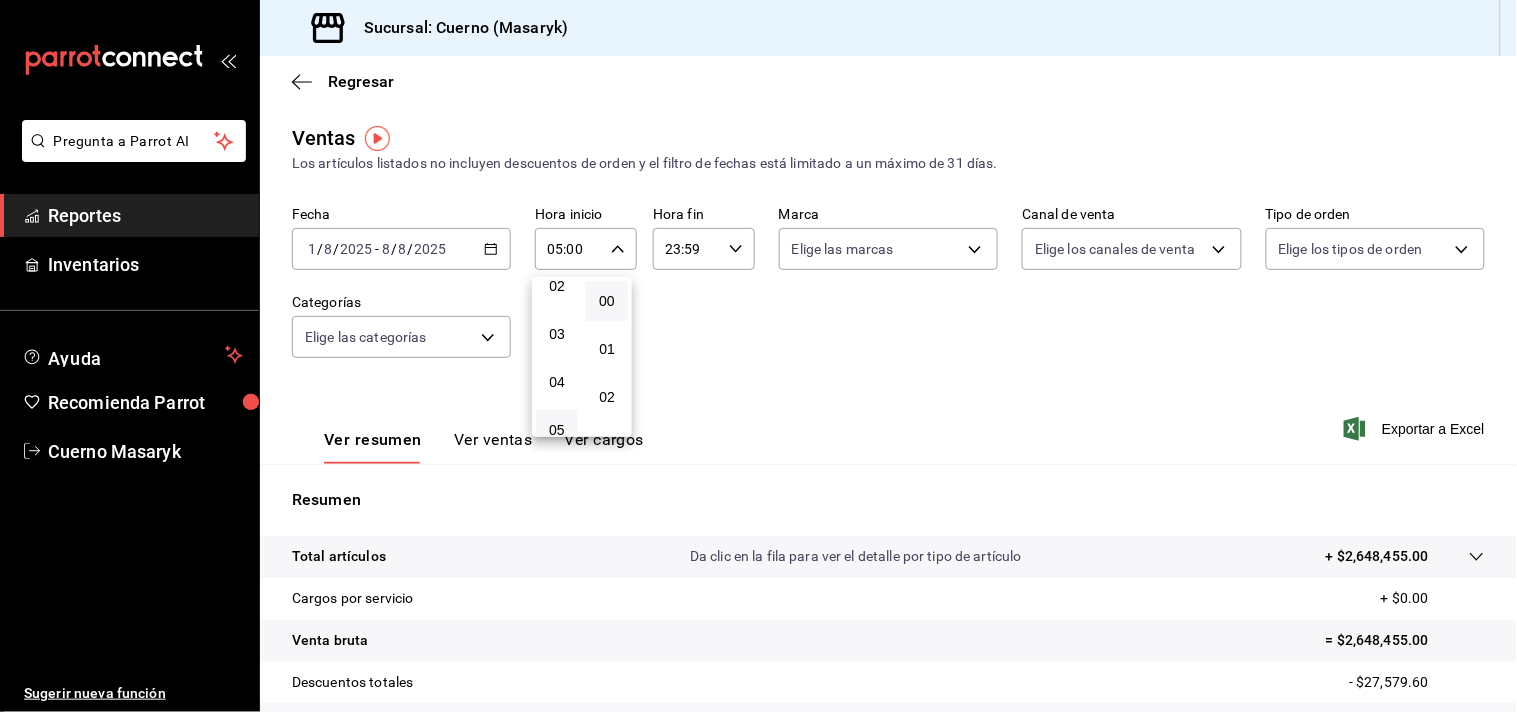 click at bounding box center [758, 356] 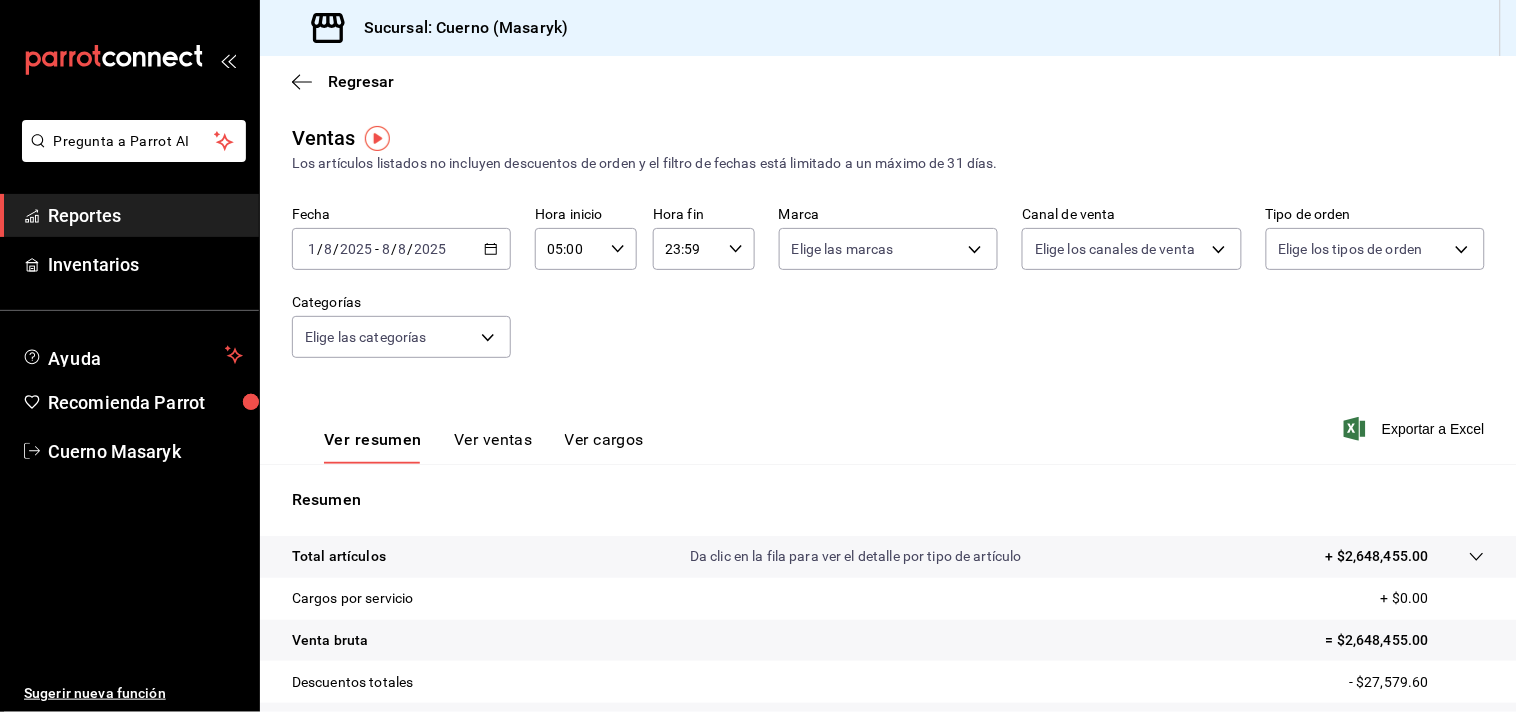 click 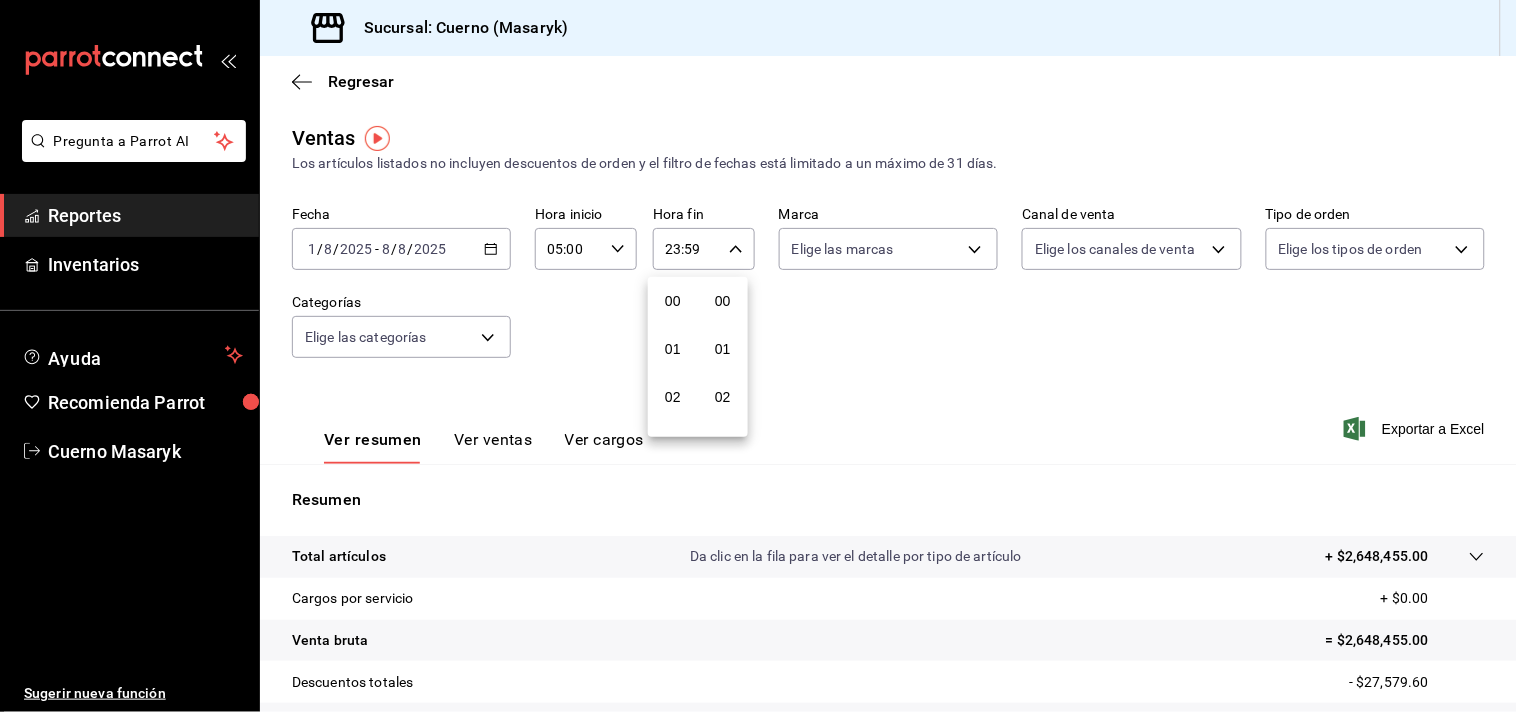 scroll, scrollTop: 981, scrollLeft: 0, axis: vertical 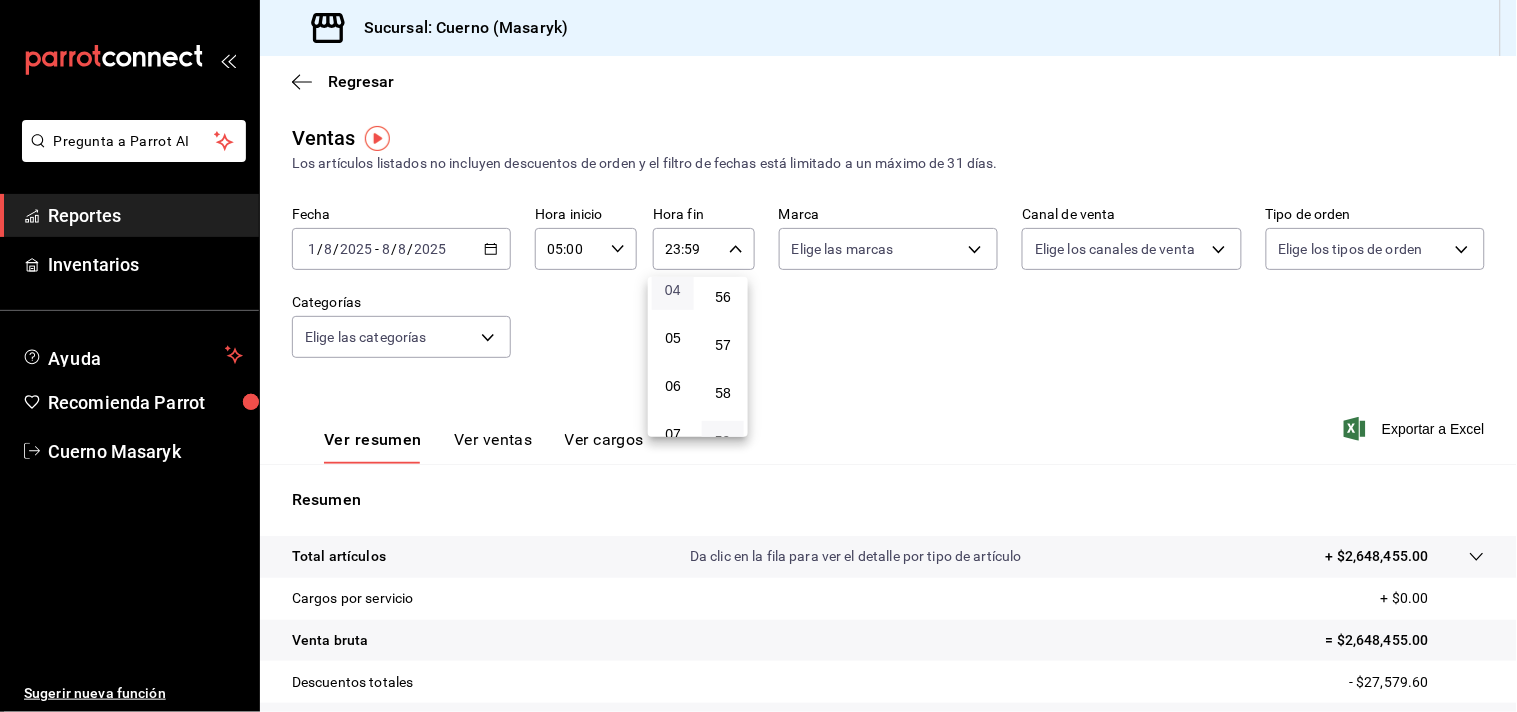 click on "04" at bounding box center (673, 290) 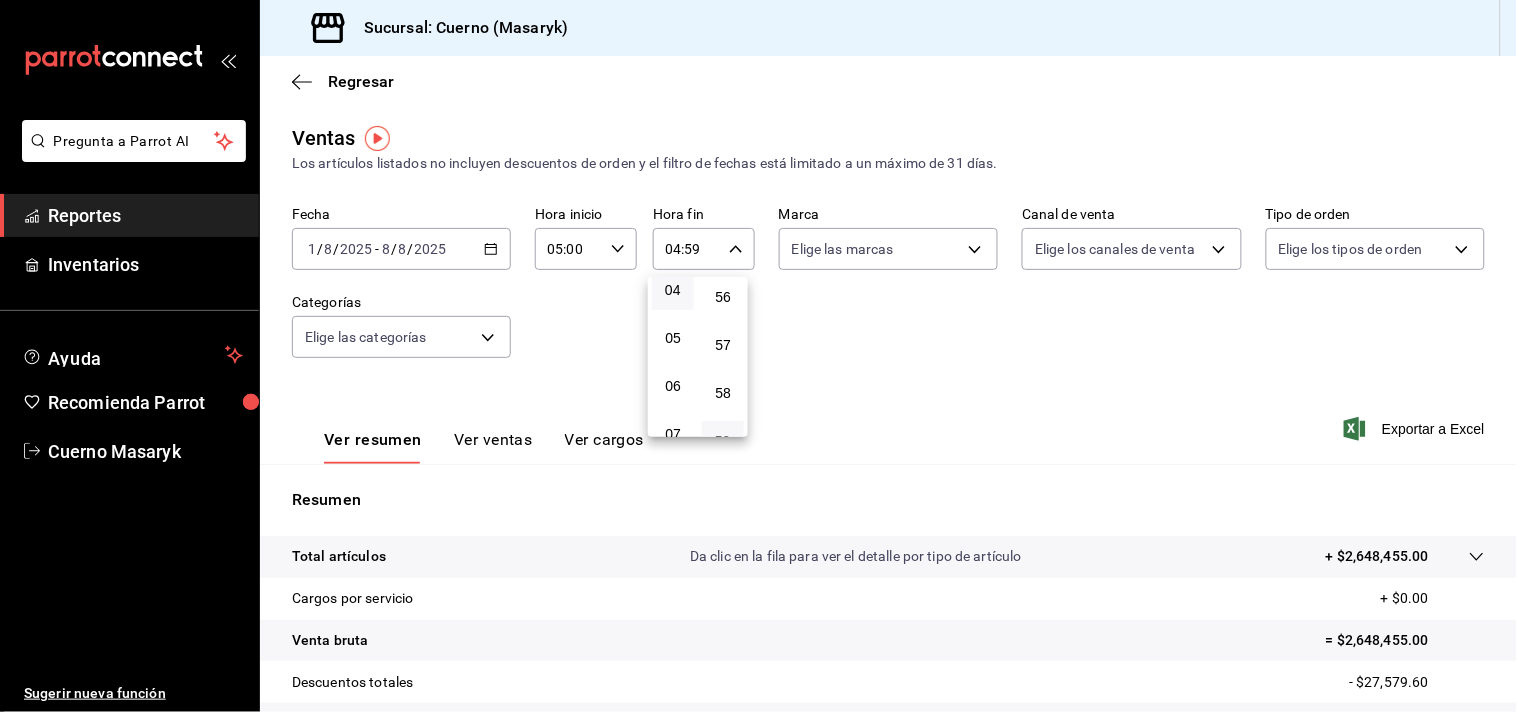 click at bounding box center (758, 356) 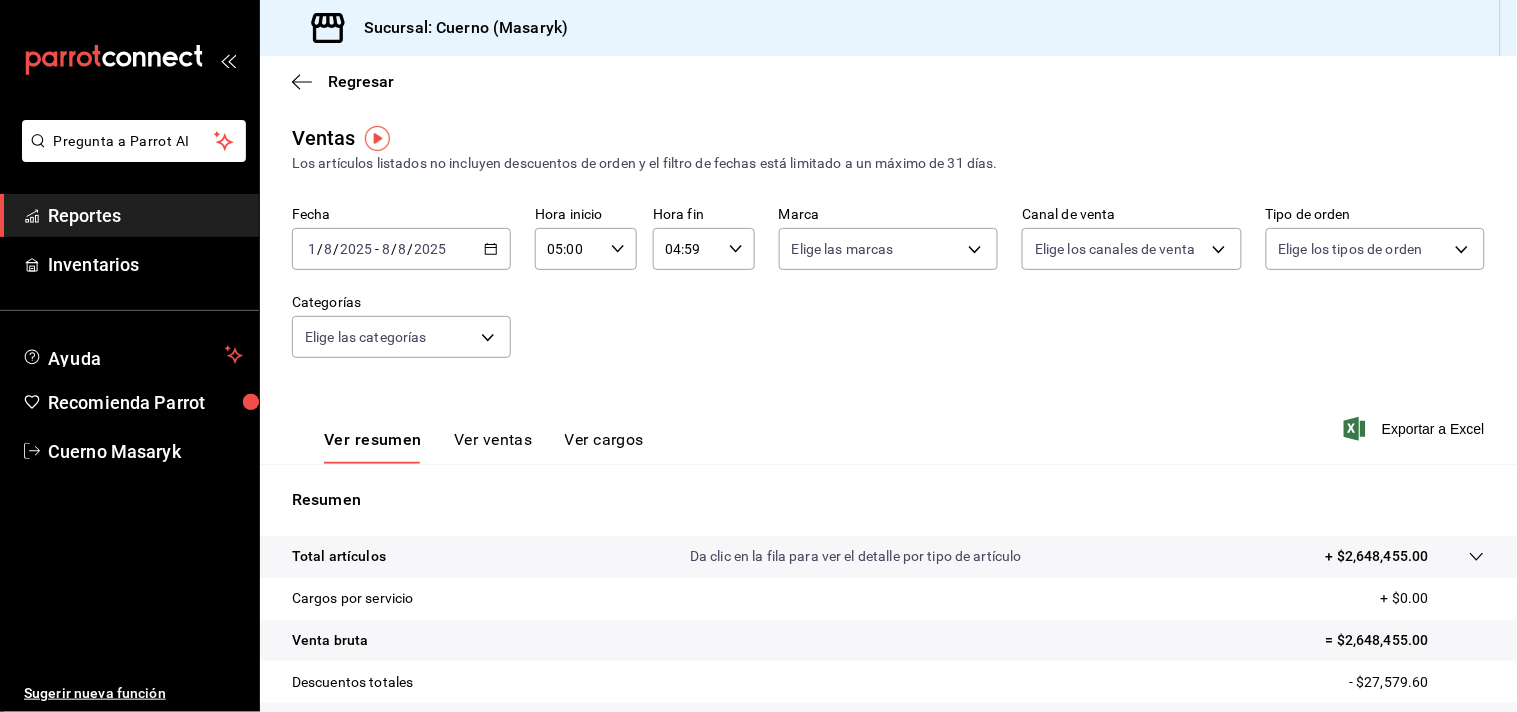 scroll, scrollTop: 246, scrollLeft: 0, axis: vertical 